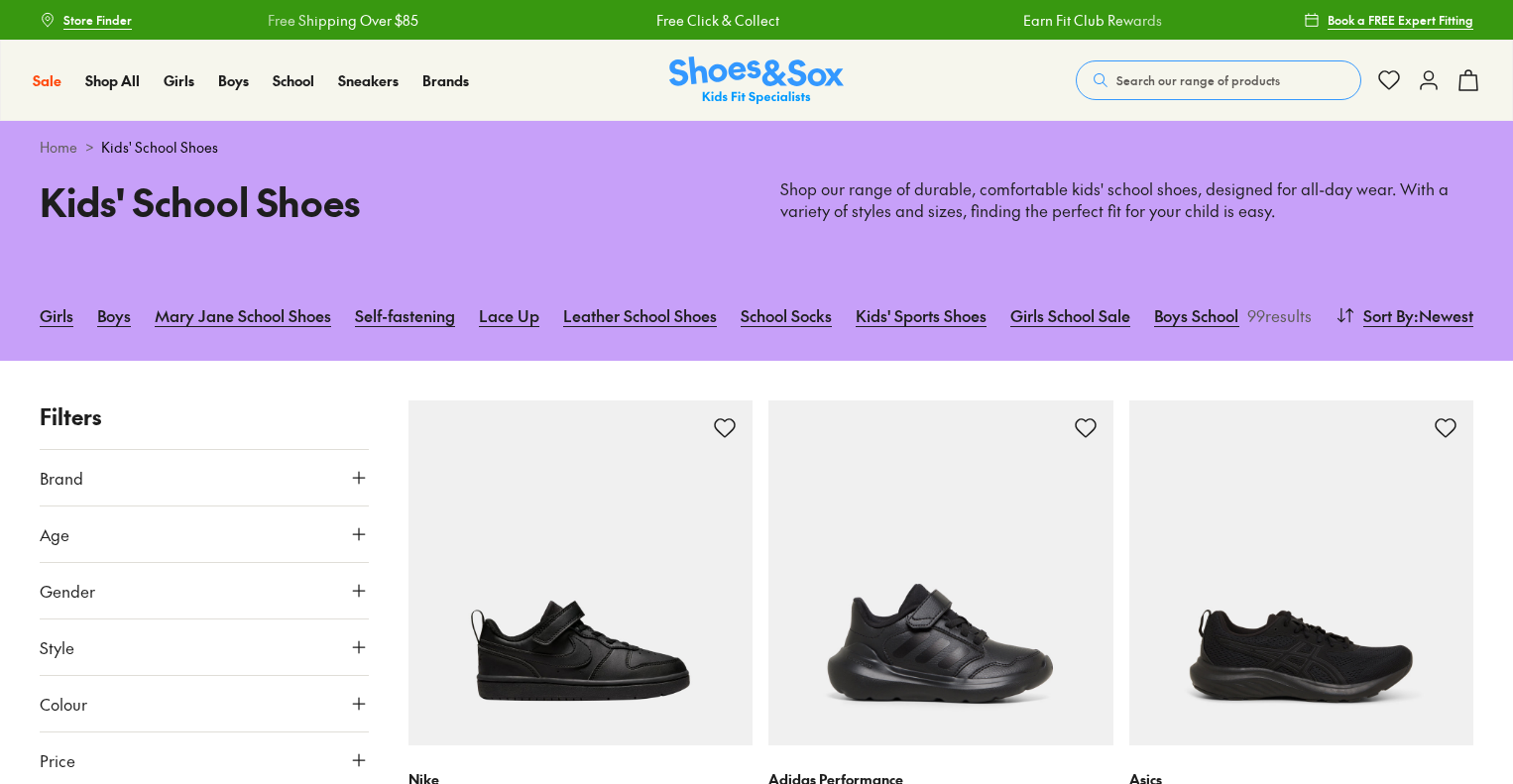 scroll, scrollTop: 99, scrollLeft: 0, axis: vertical 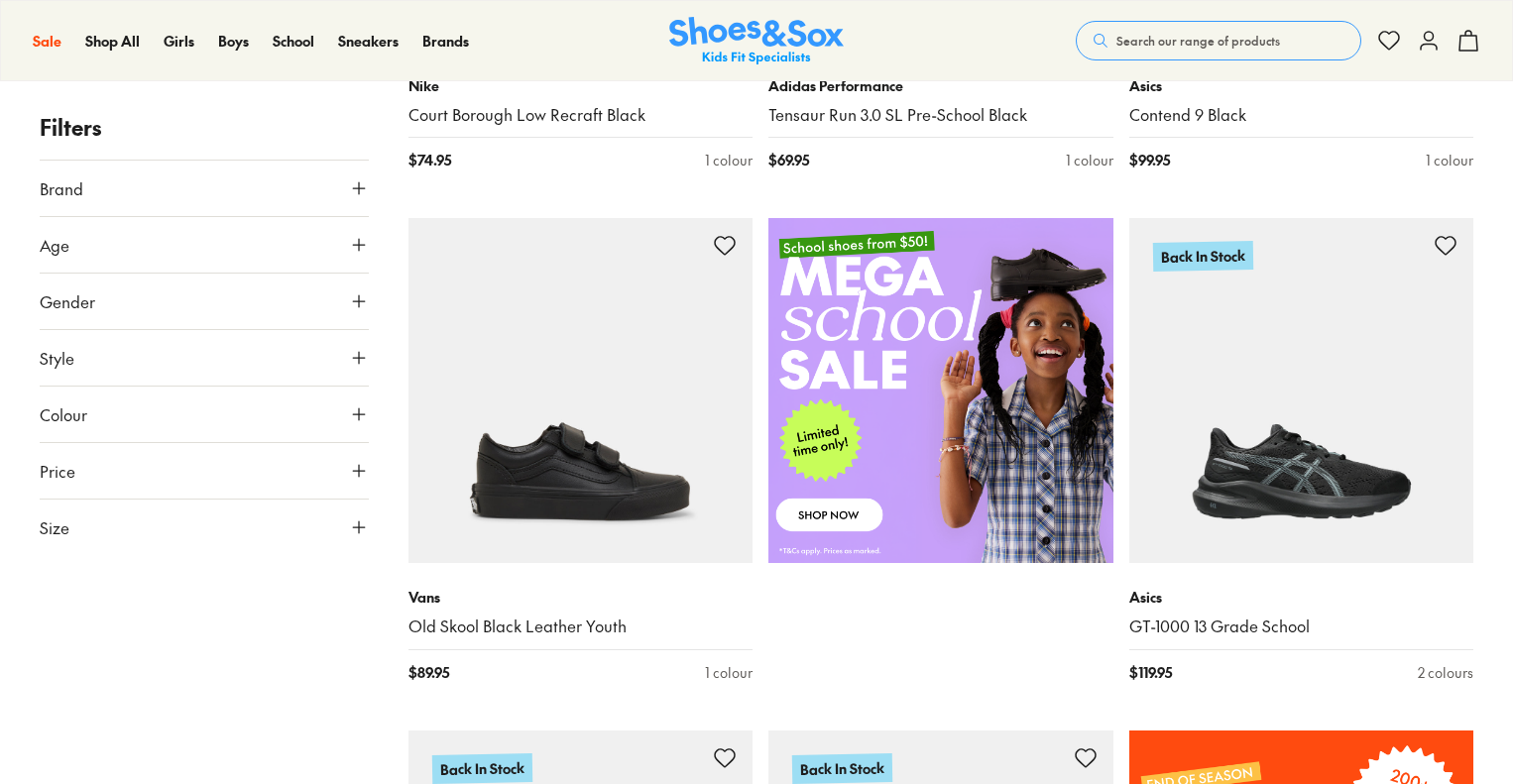 click at bounding box center (941, 391) 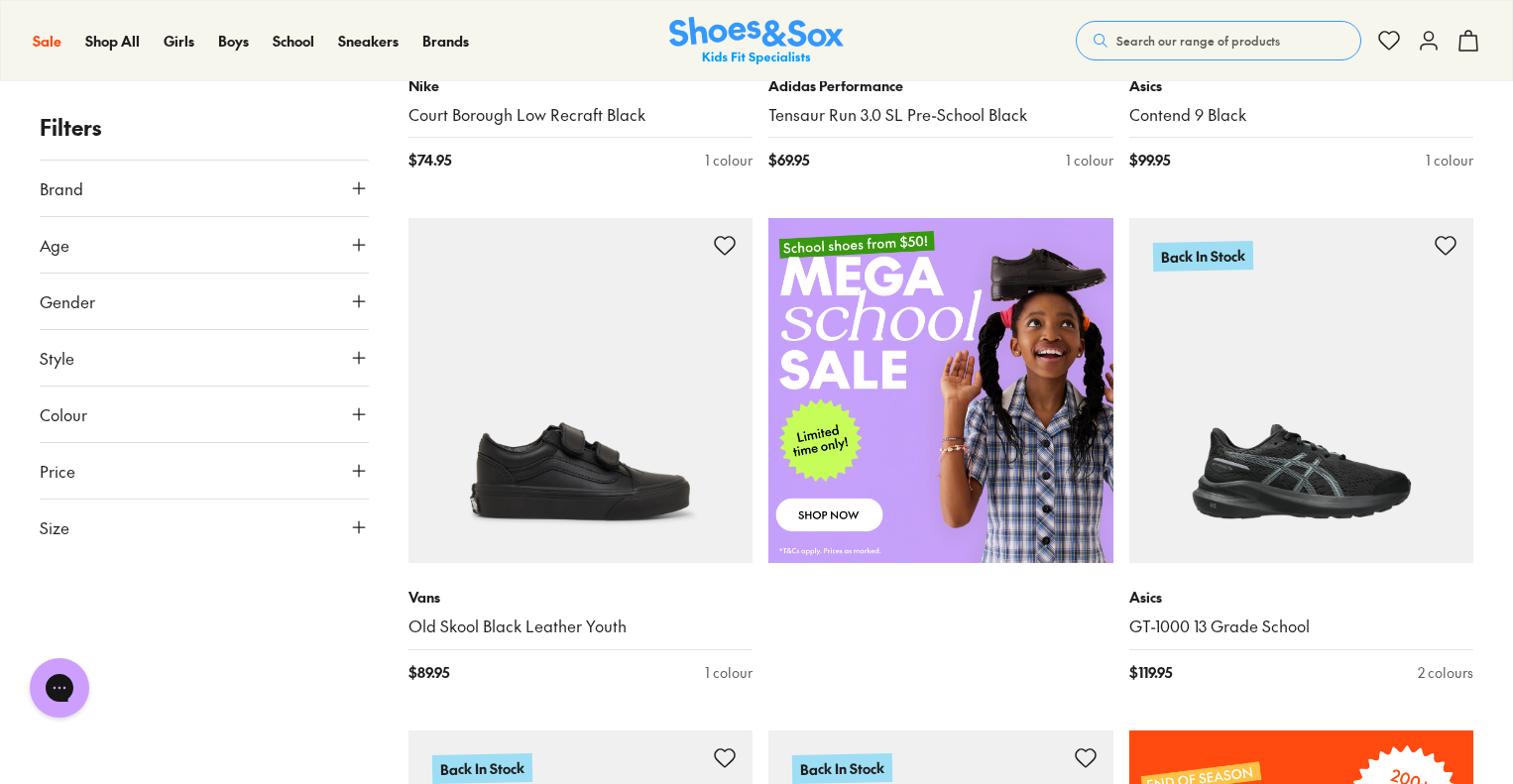 scroll, scrollTop: 0, scrollLeft: 0, axis: both 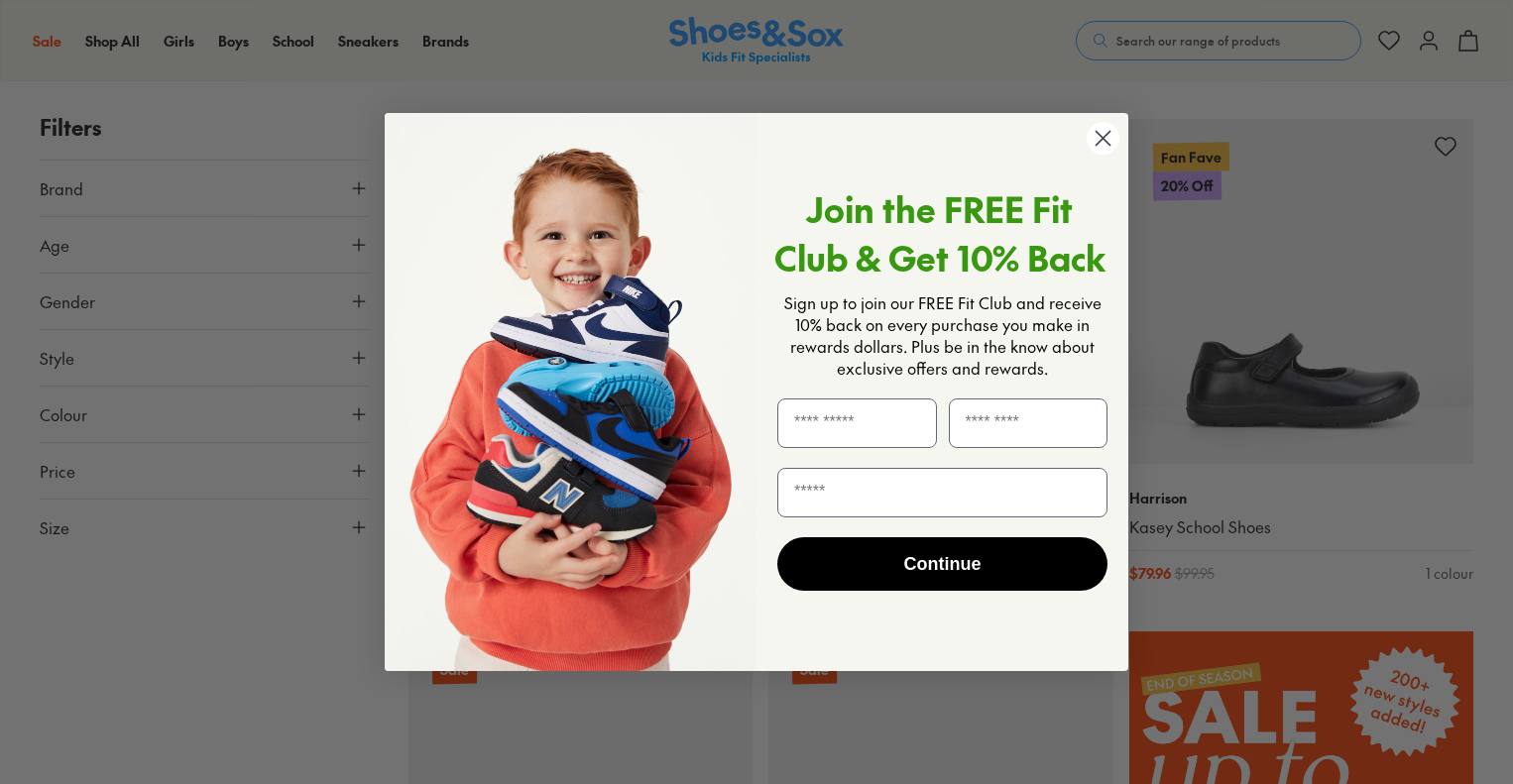 click 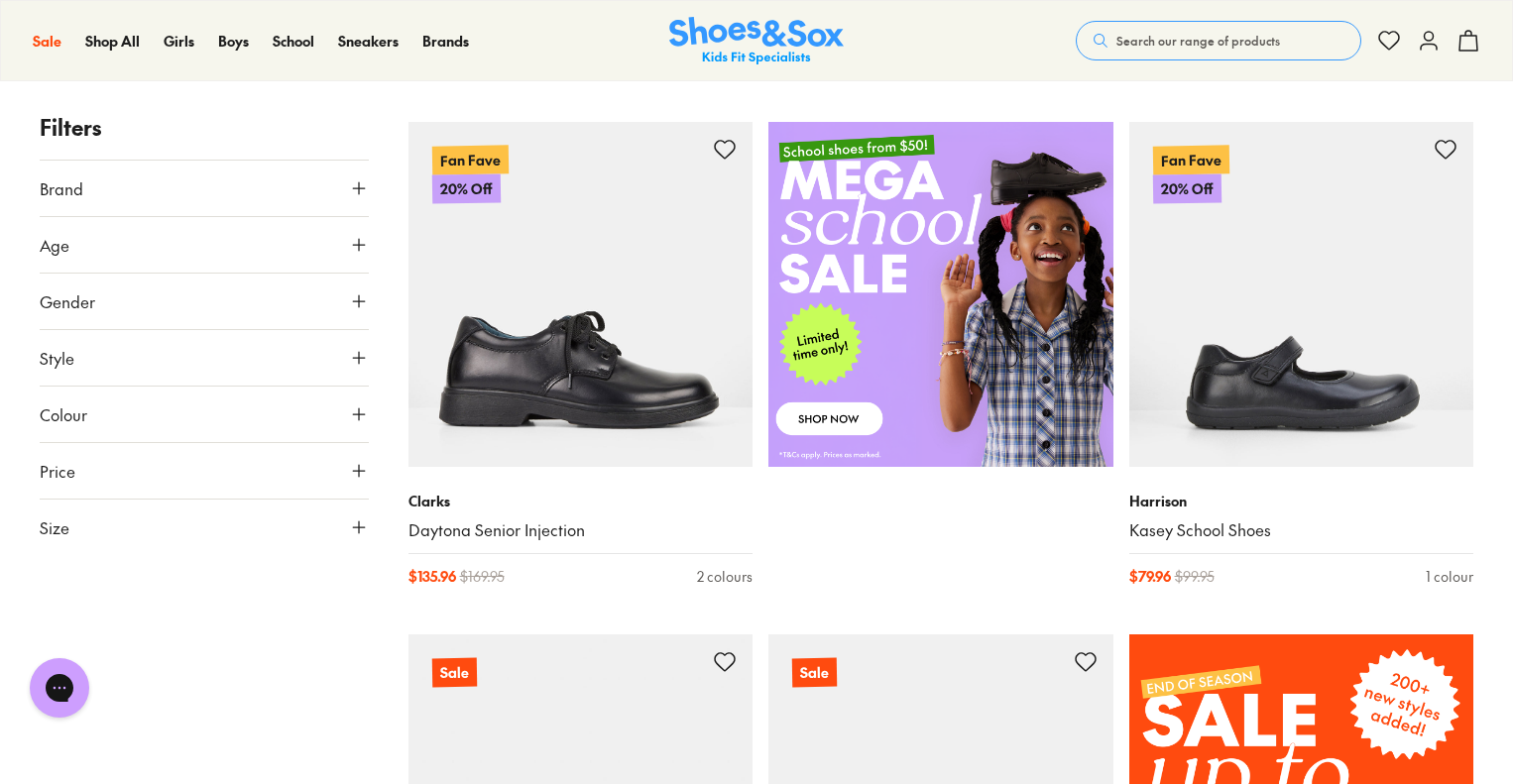 scroll, scrollTop: 195, scrollLeft: 0, axis: vertical 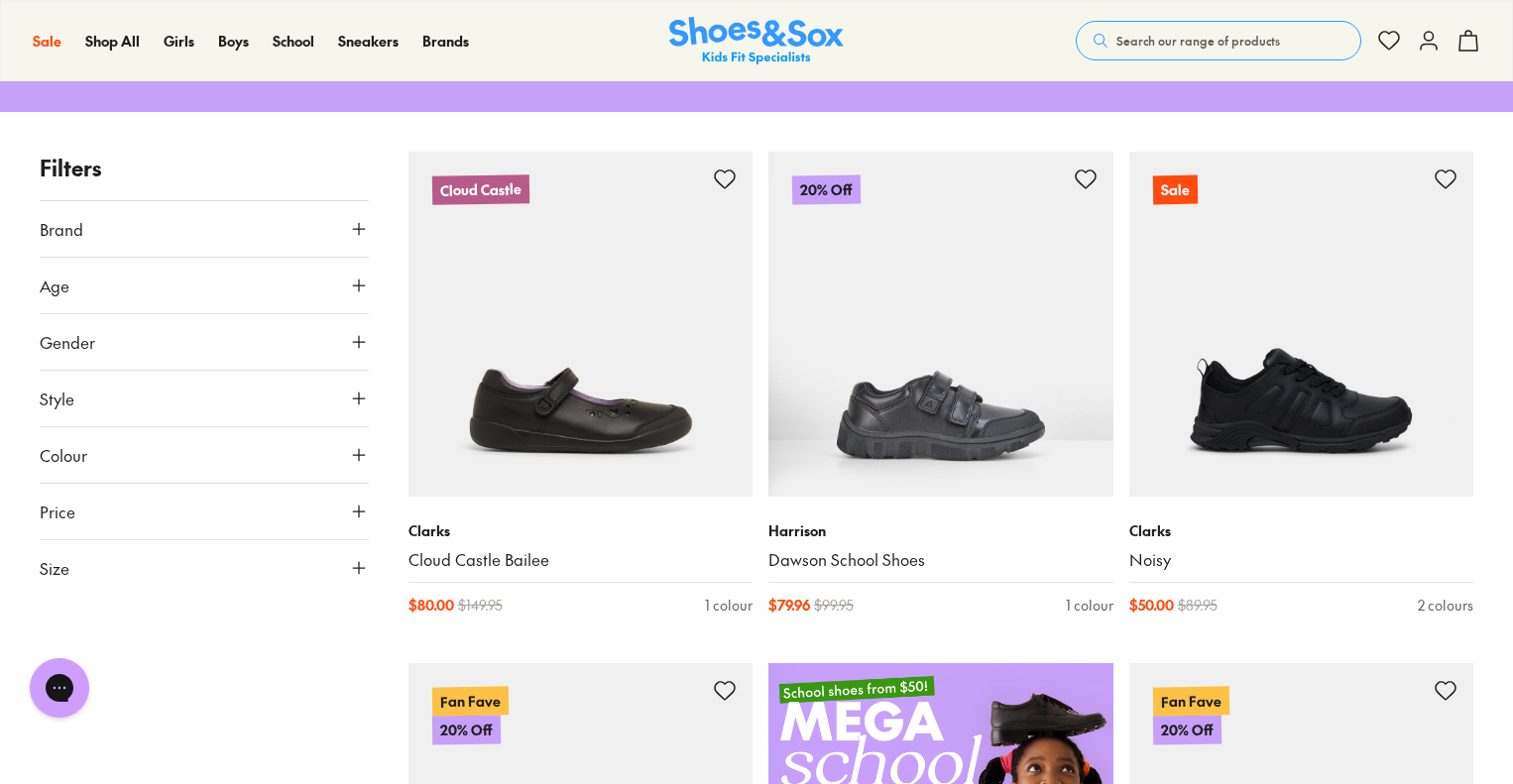 type on "***" 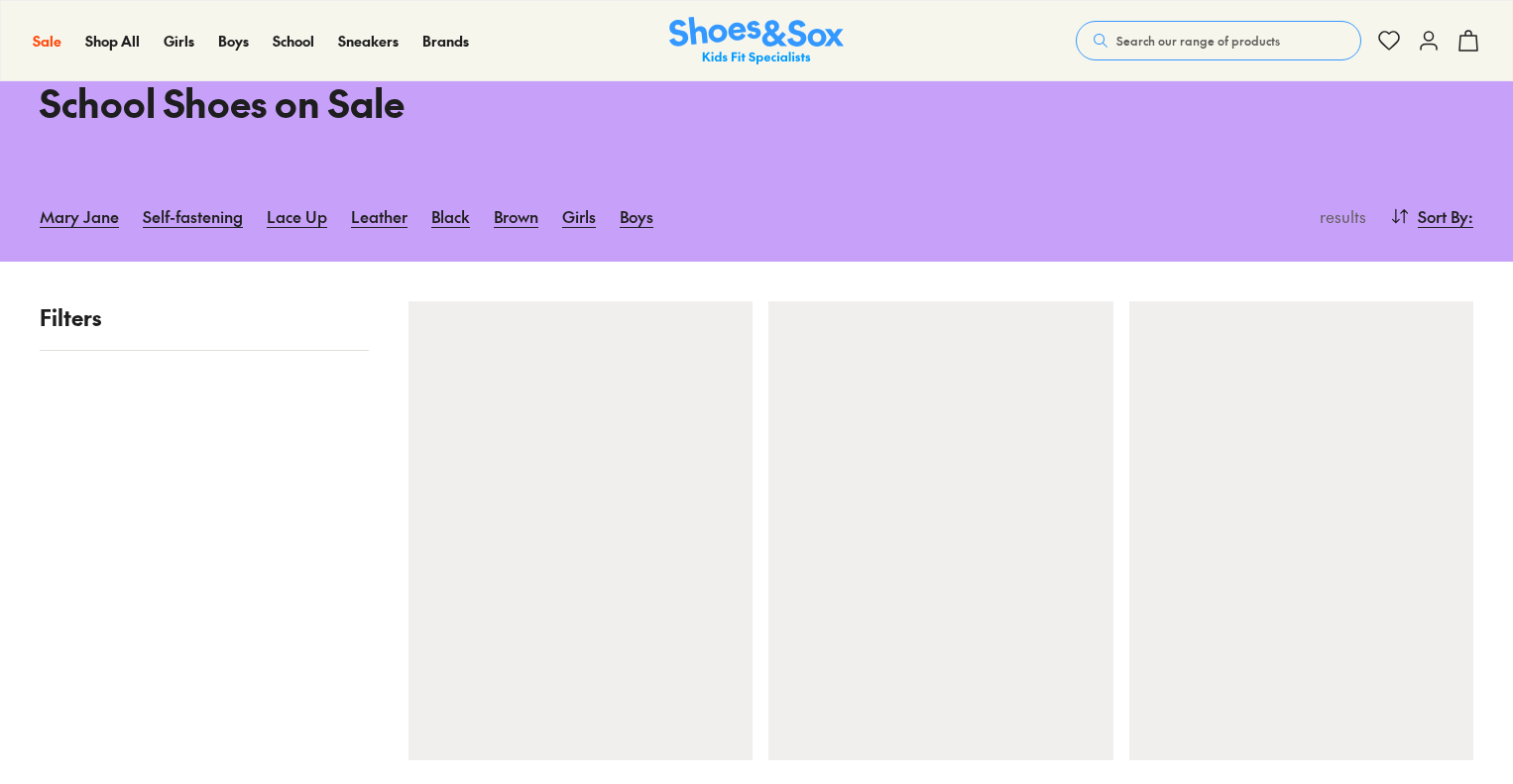 scroll, scrollTop: 198, scrollLeft: 0, axis: vertical 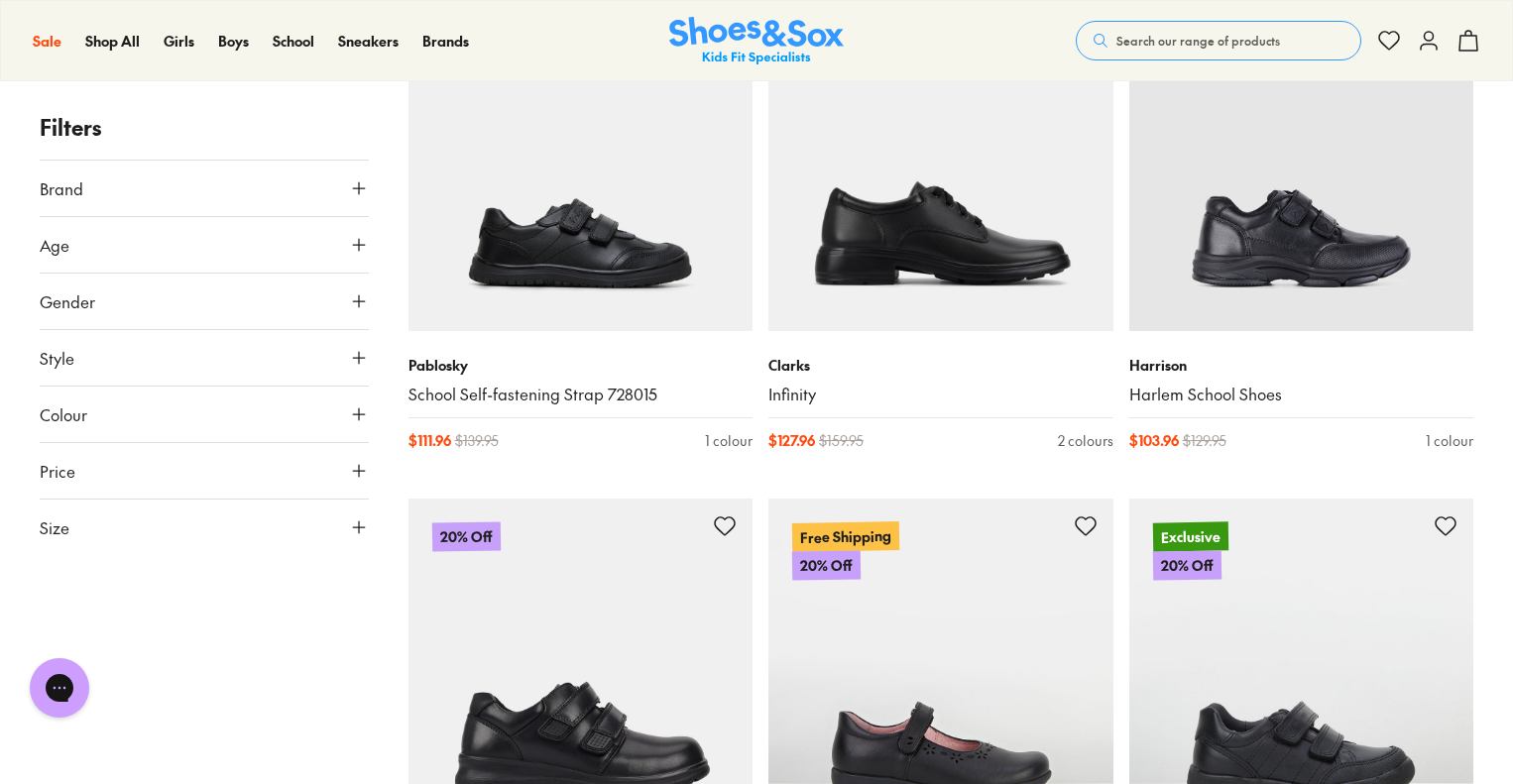click 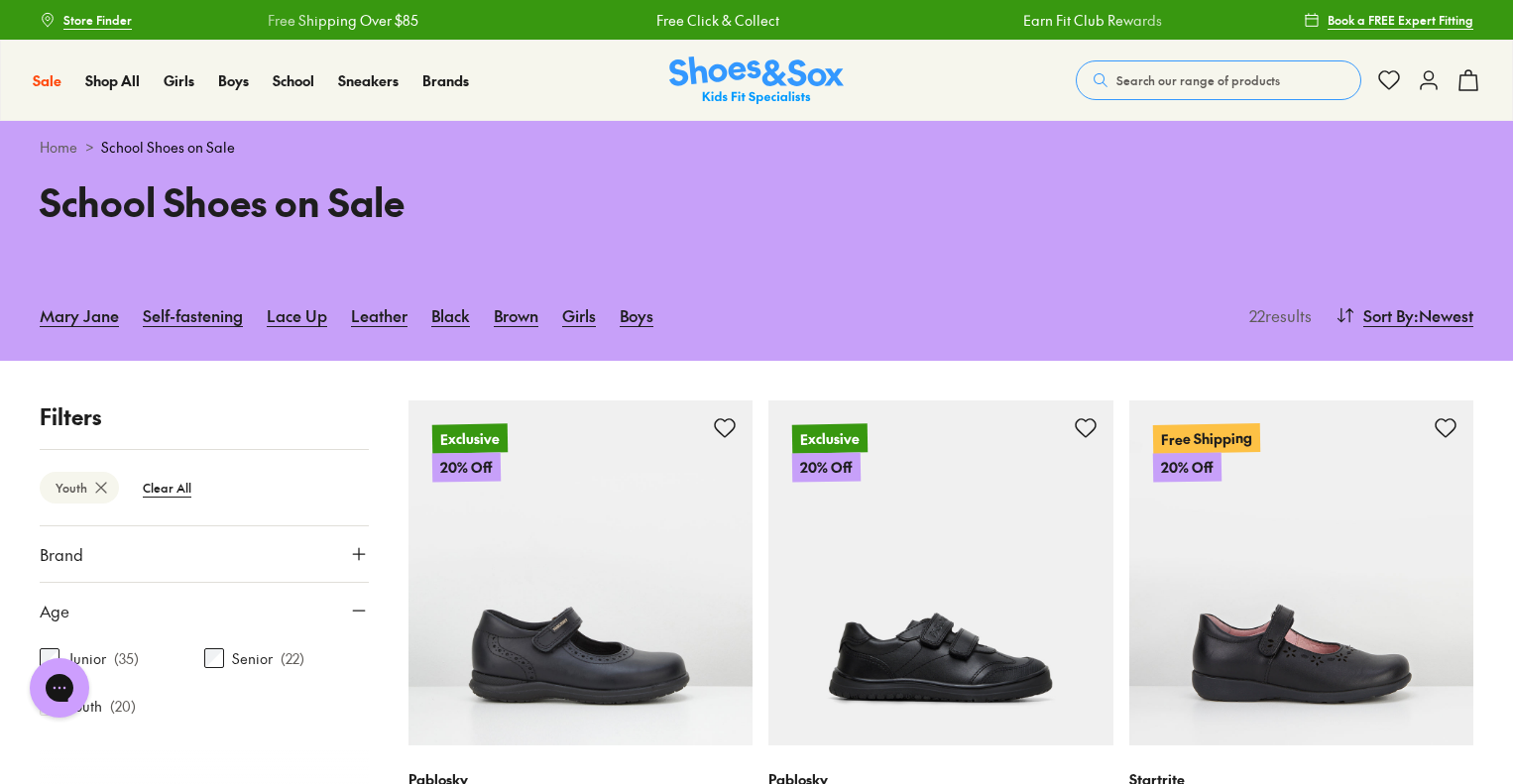 scroll, scrollTop: 297, scrollLeft: 0, axis: vertical 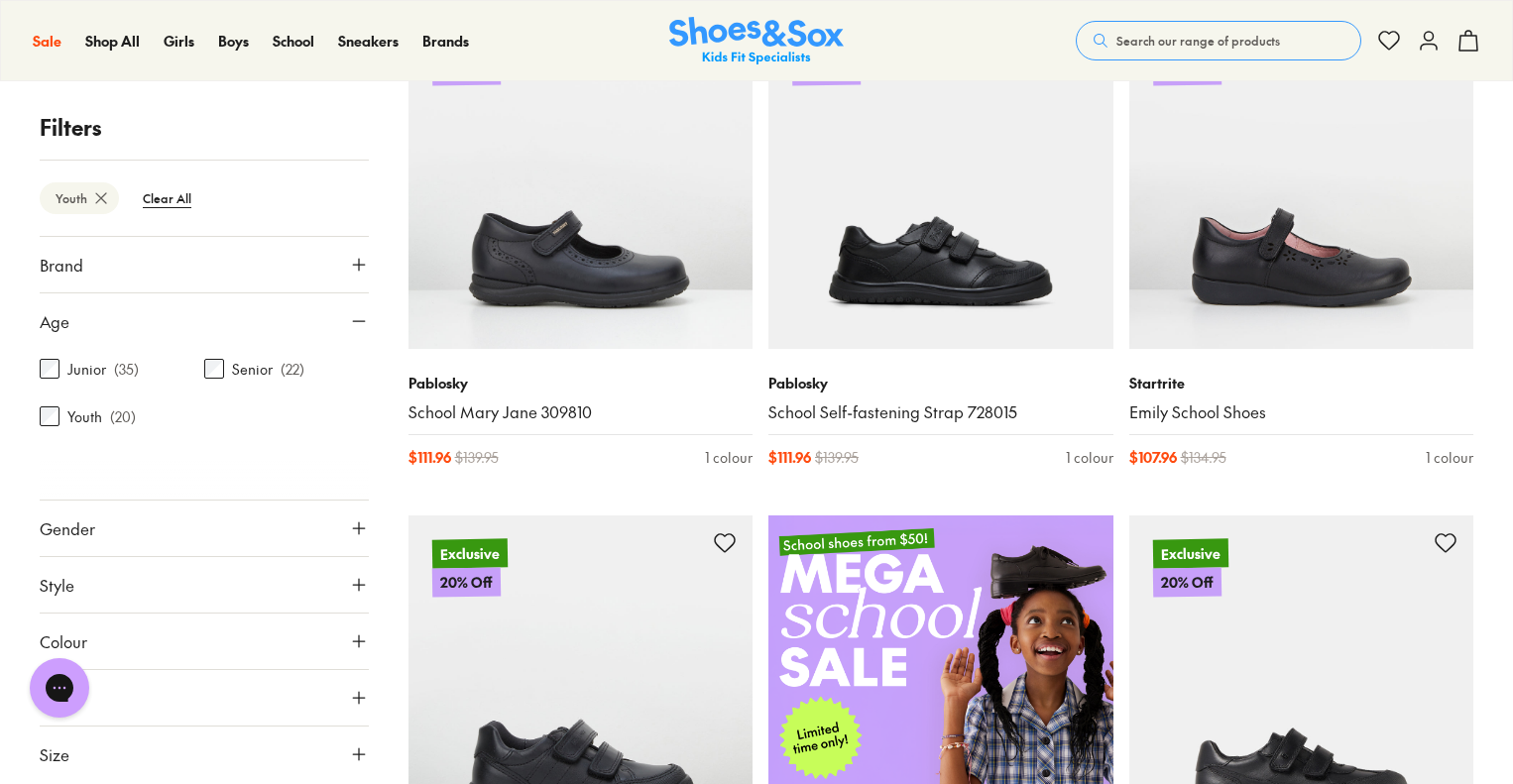 click on "Style" at bounding box center [204, 585] 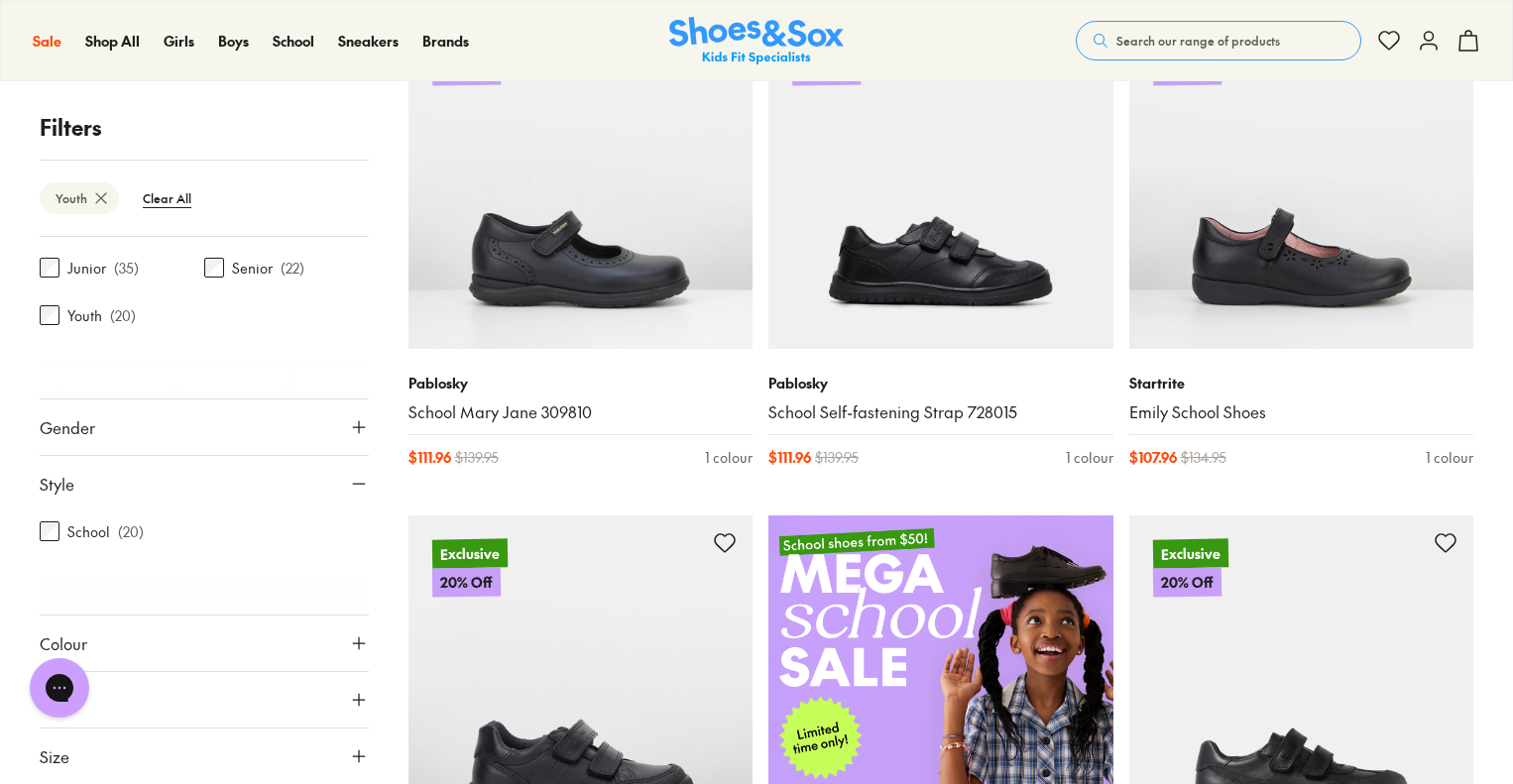 scroll, scrollTop: 290, scrollLeft: 0, axis: vertical 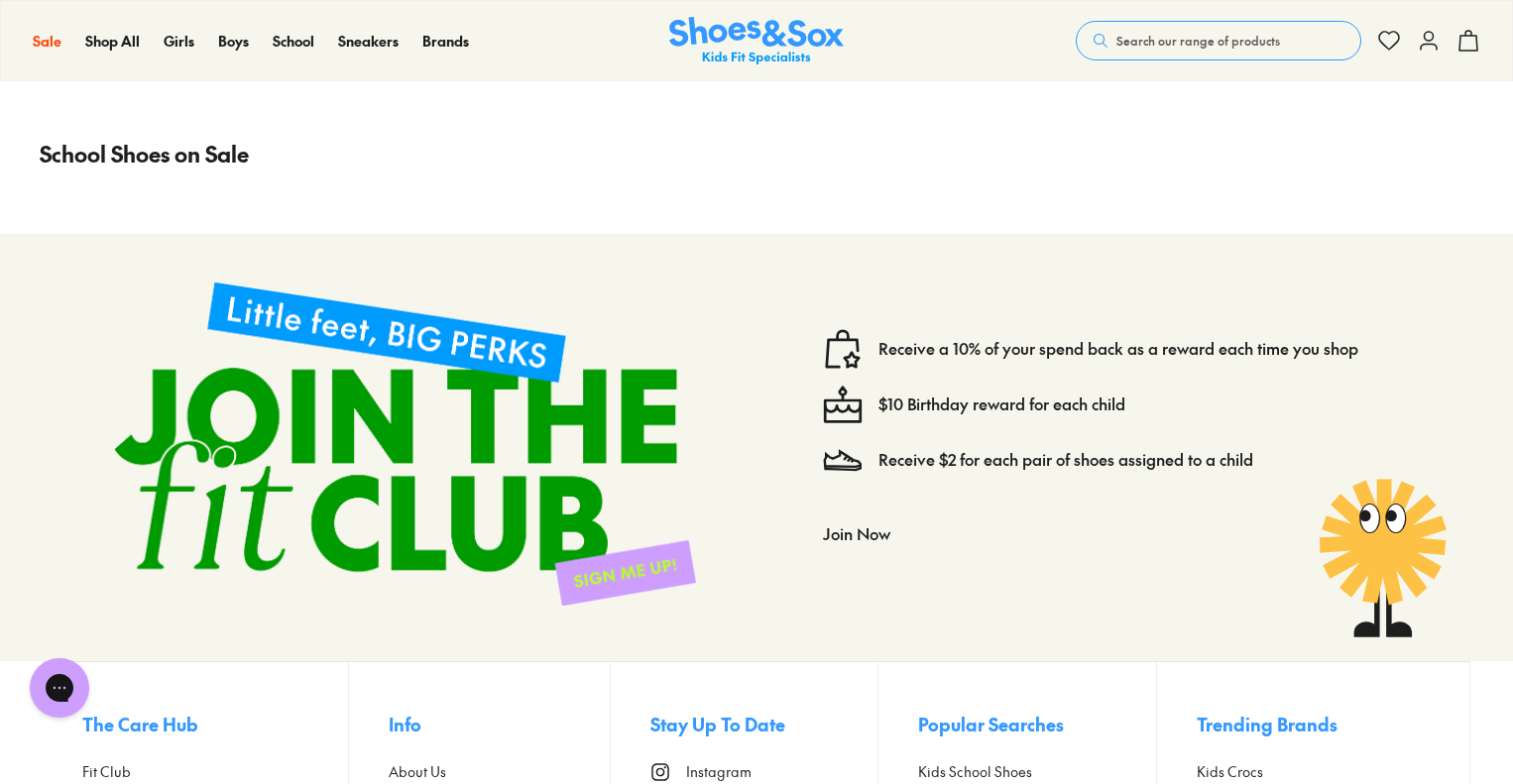 type on "***" 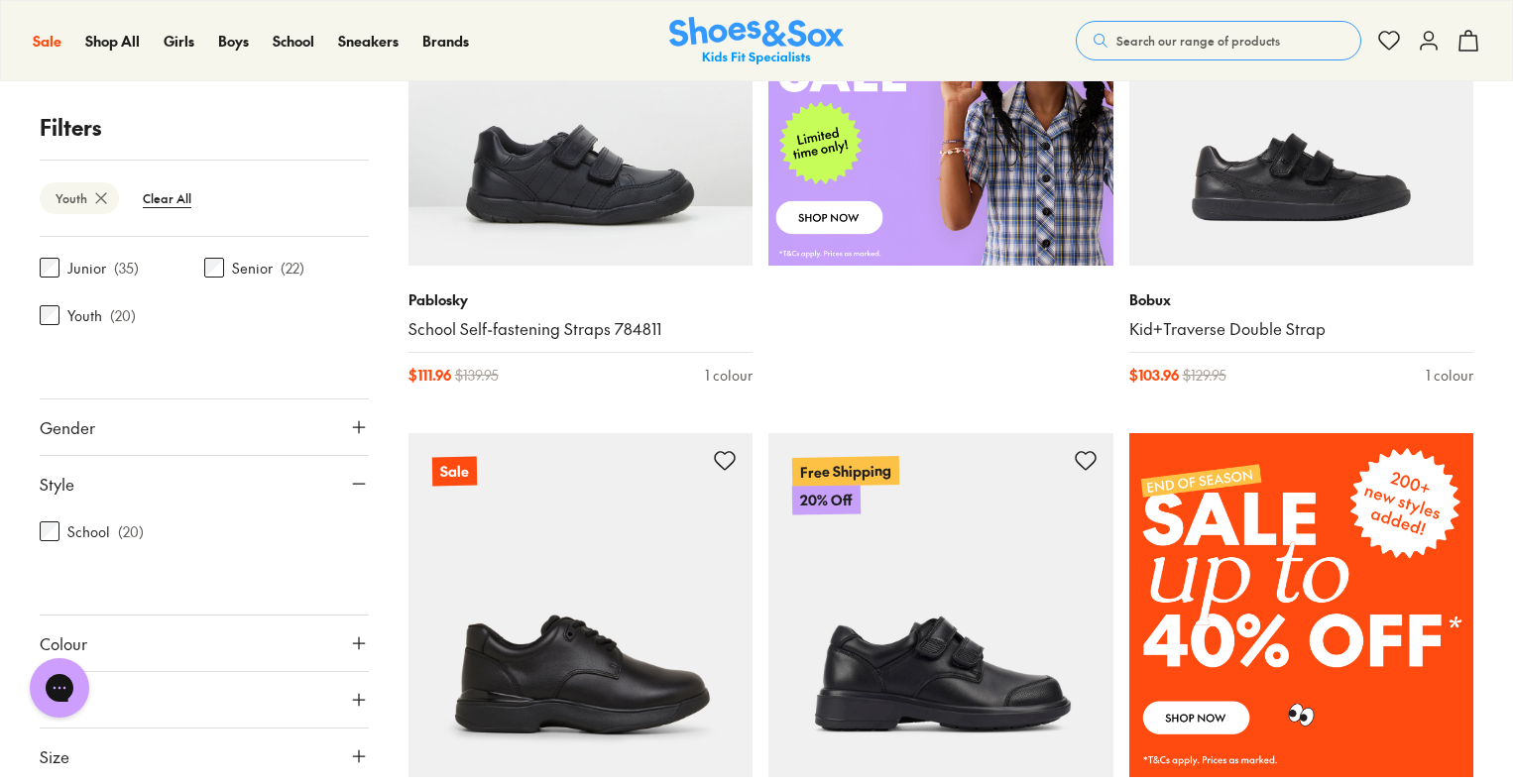 scroll, scrollTop: 1388, scrollLeft: 0, axis: vertical 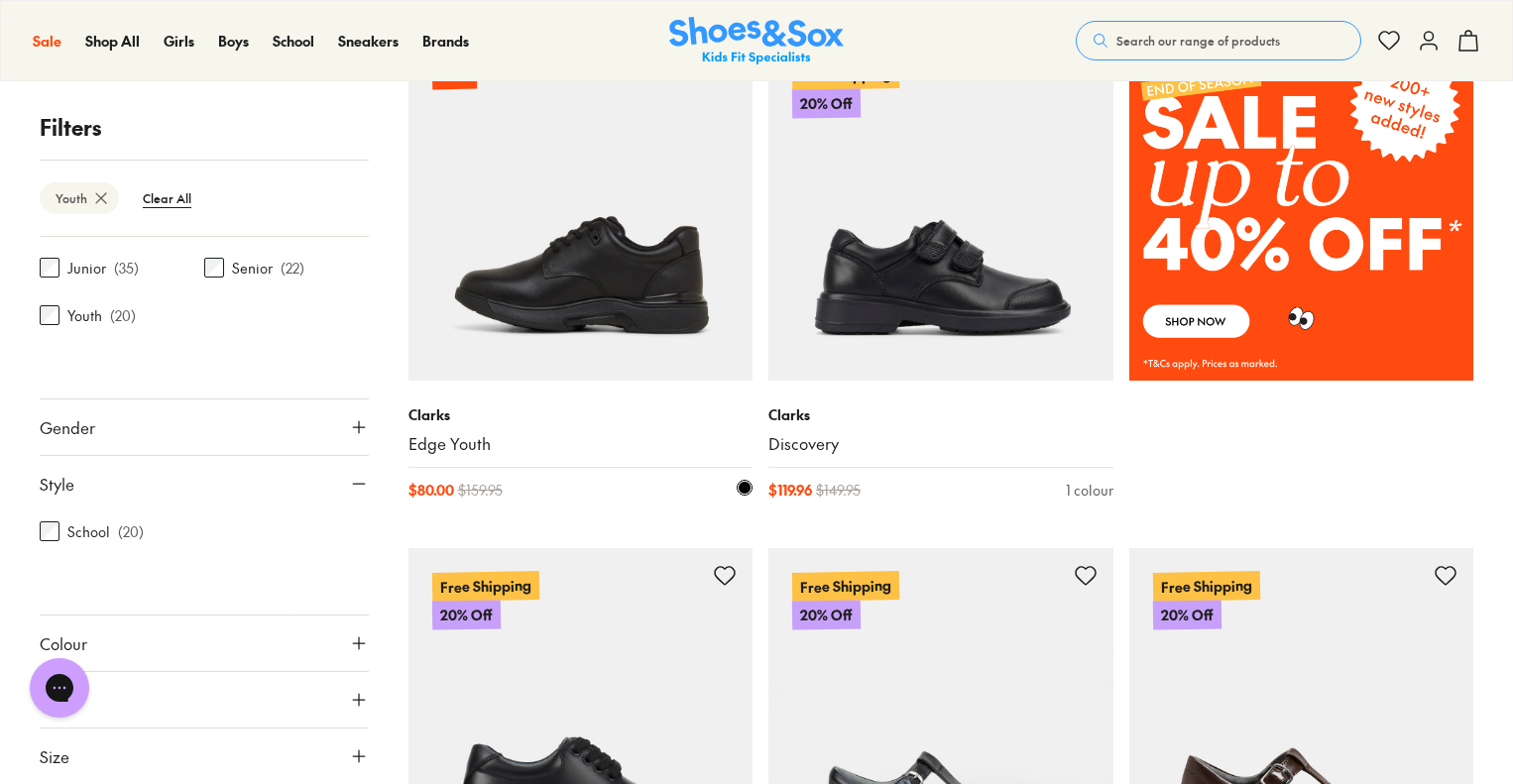 click at bounding box center (581, 209) 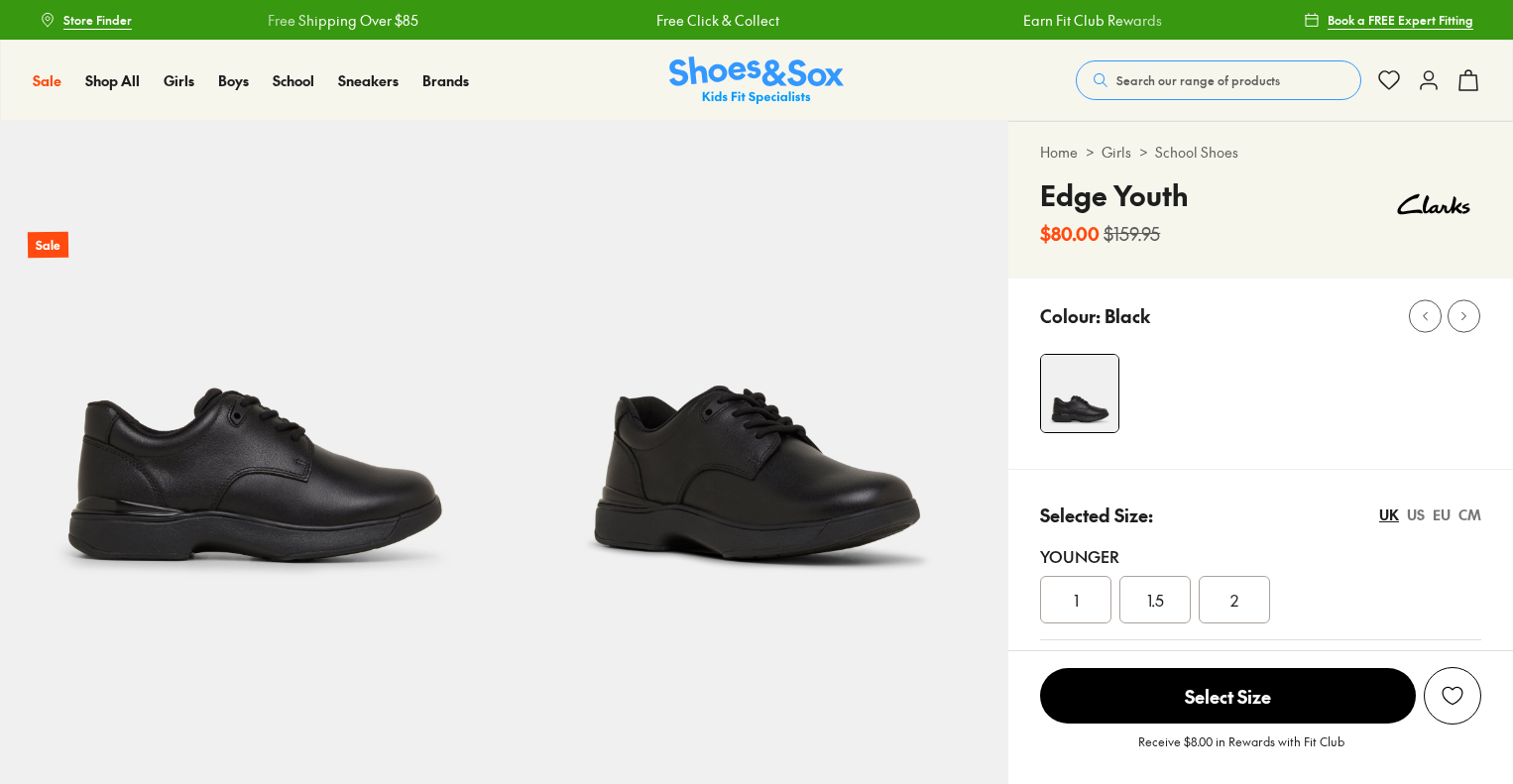 scroll, scrollTop: 0, scrollLeft: 0, axis: both 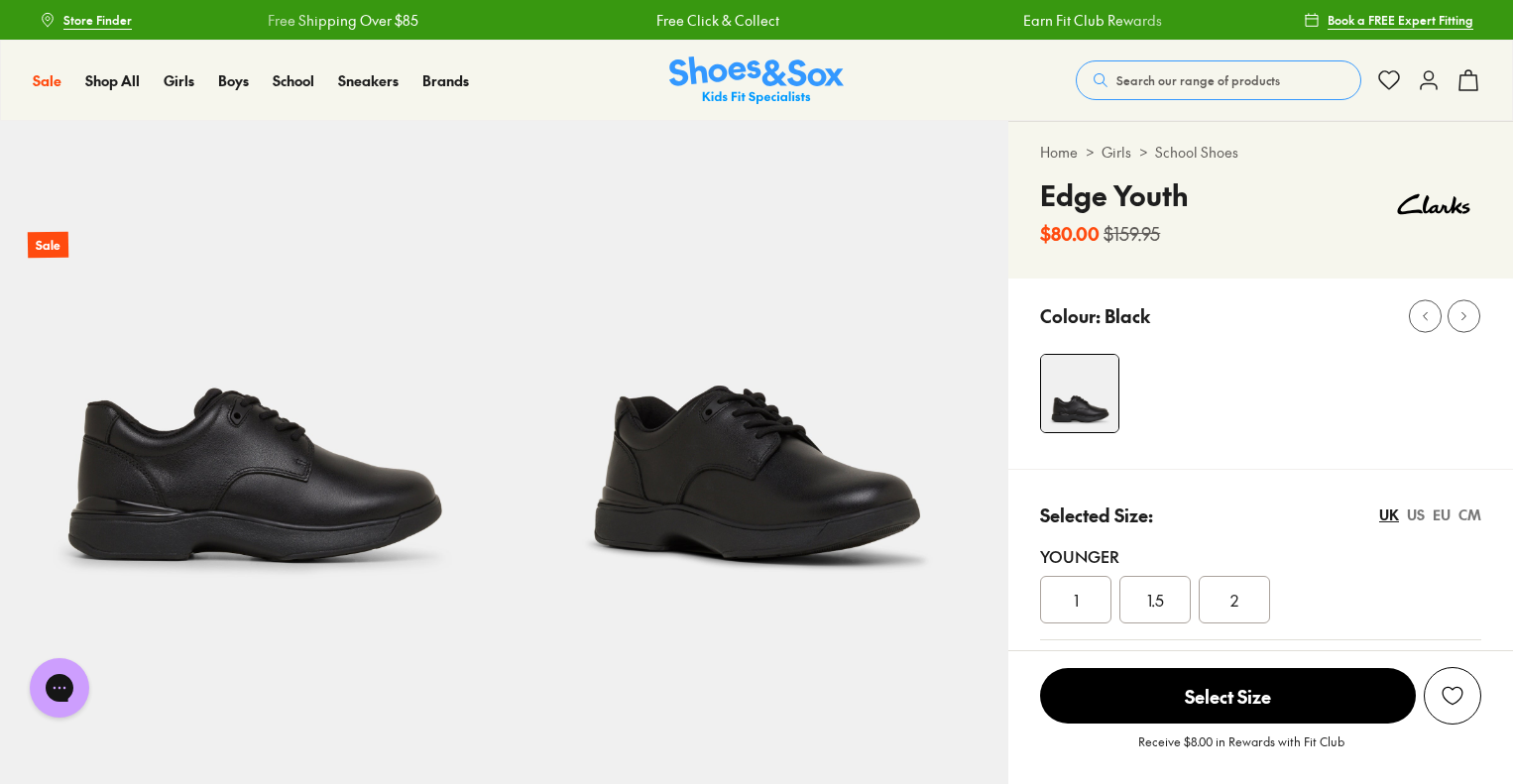 click on "Store Finder" at bounding box center [97, 20] 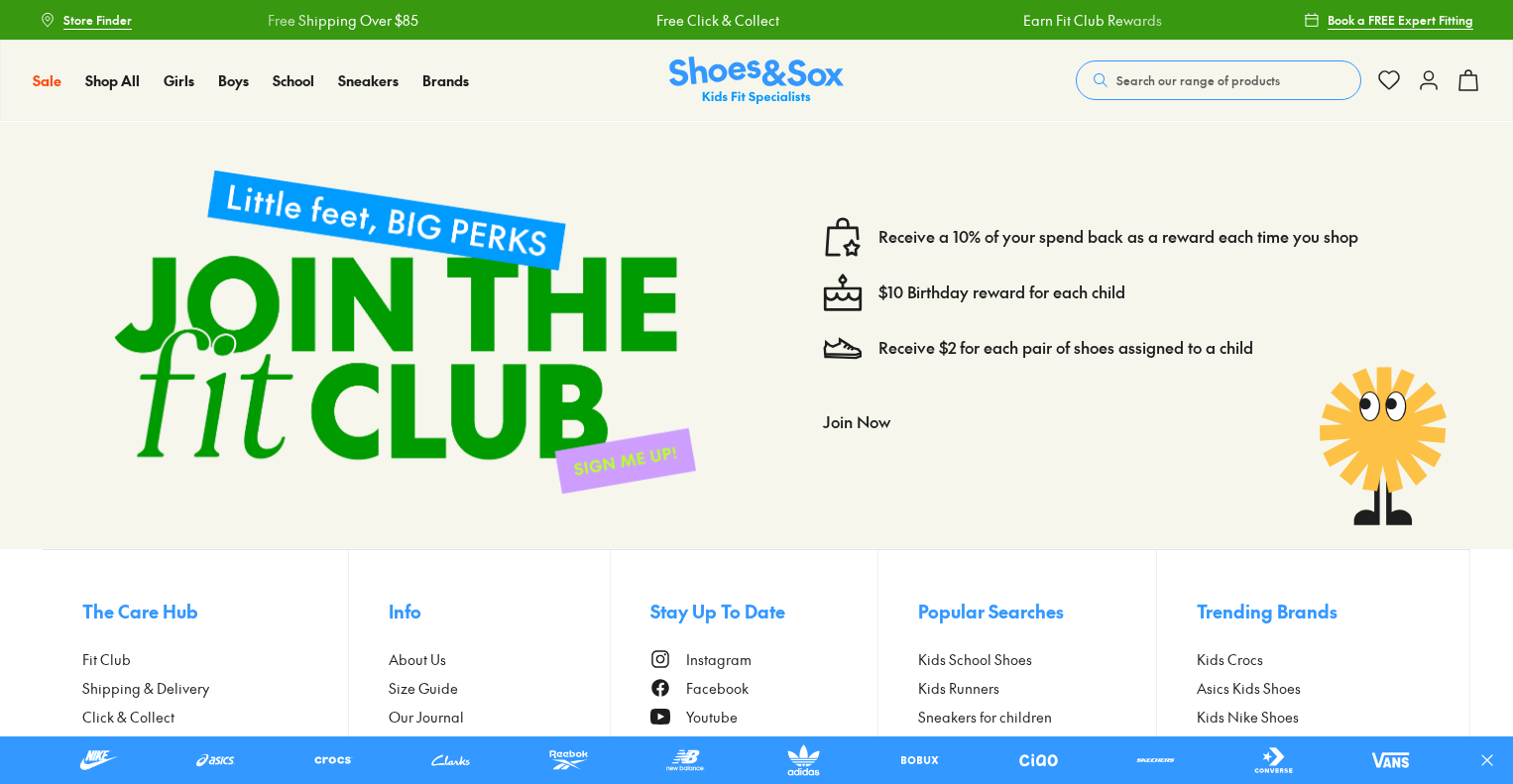 scroll, scrollTop: 0, scrollLeft: 0, axis: both 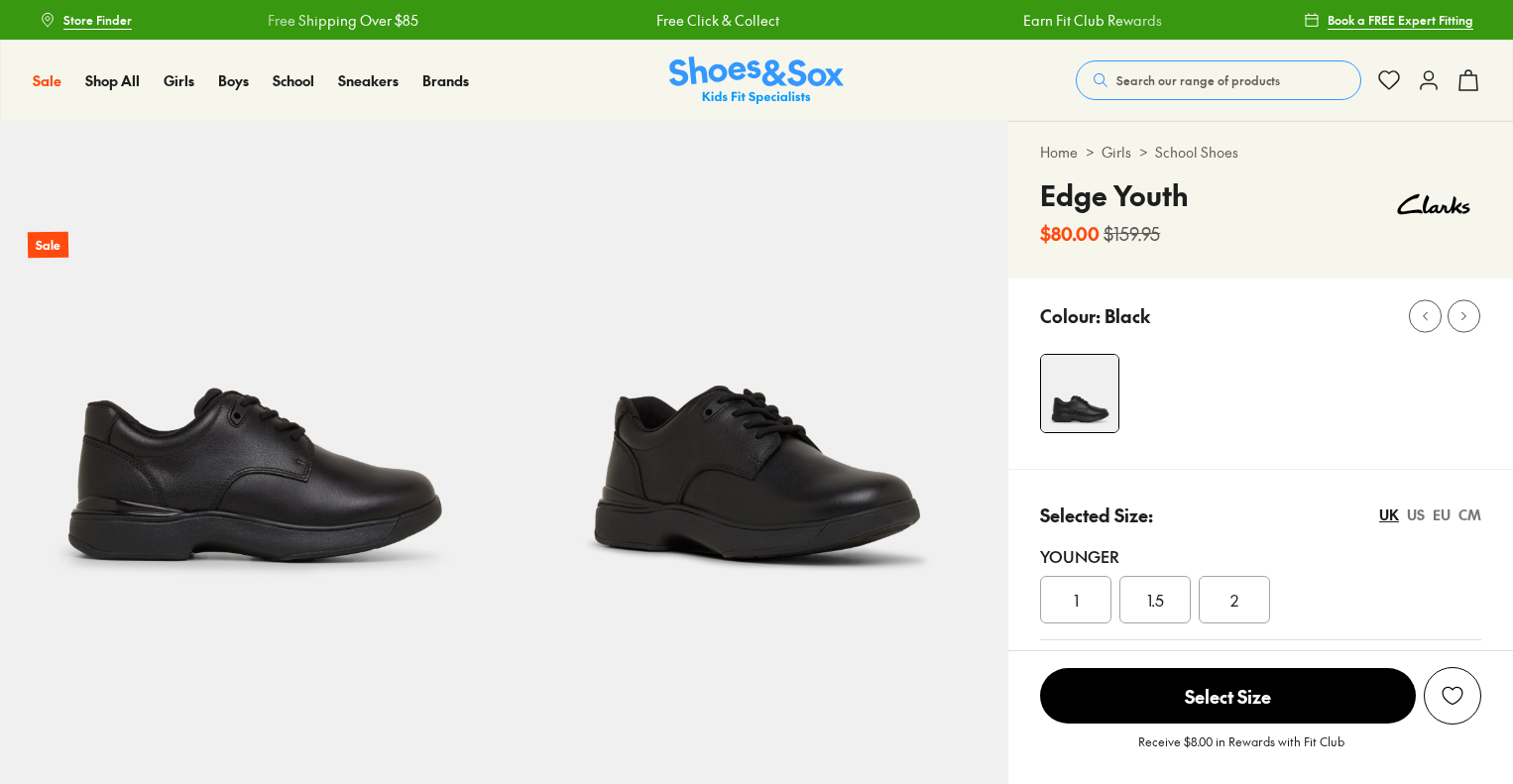 select on "*" 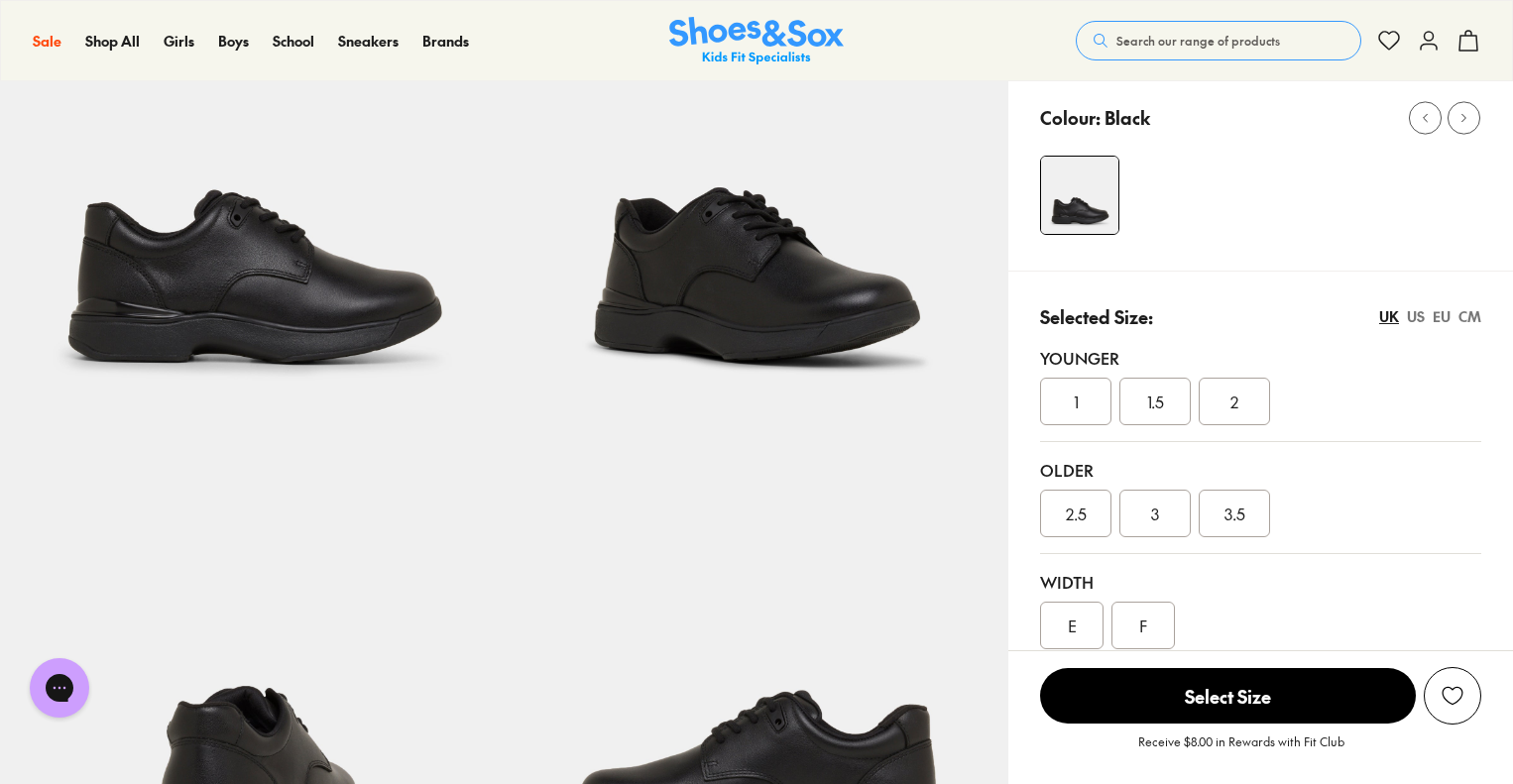 scroll, scrollTop: 0, scrollLeft: 0, axis: both 